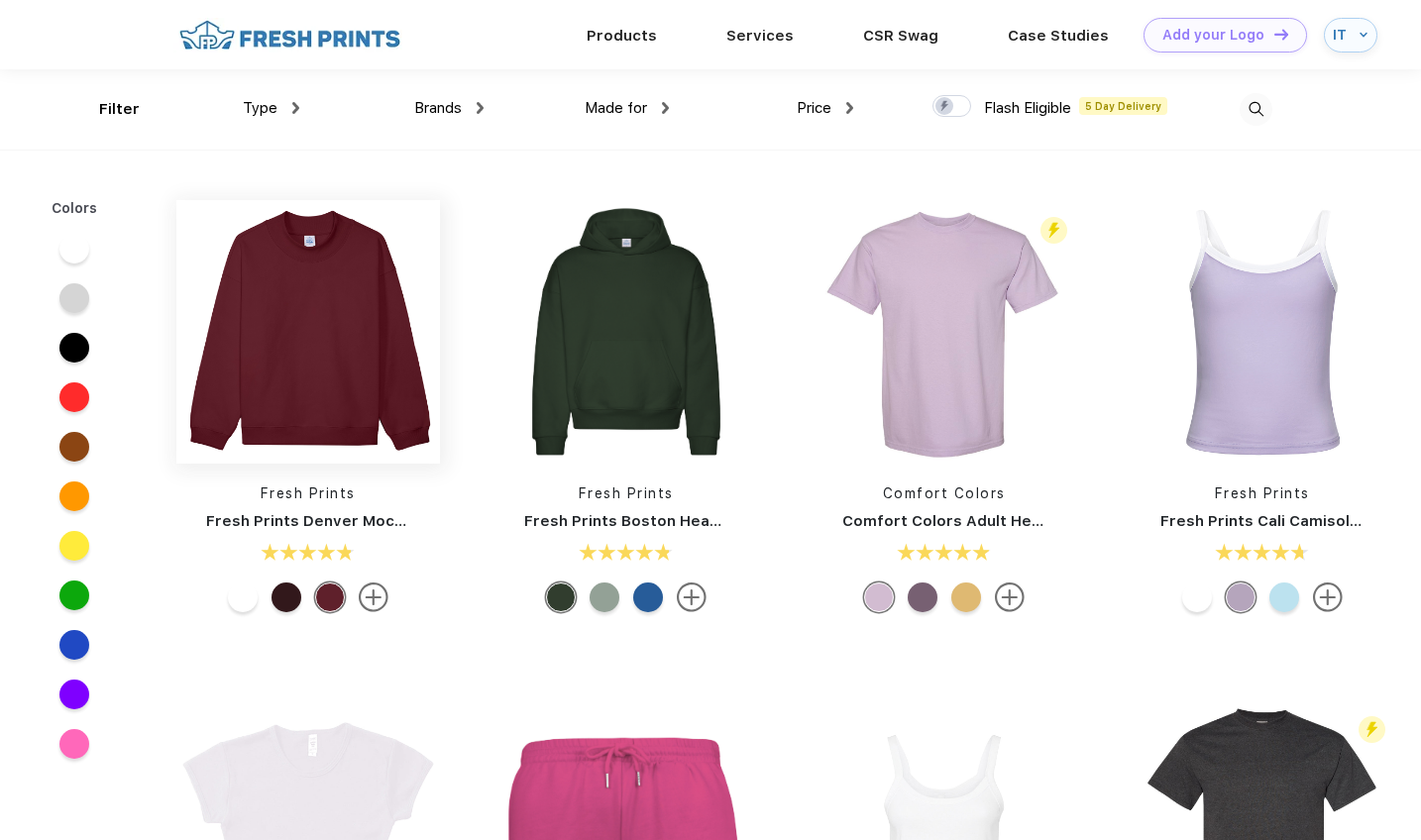 scroll, scrollTop: 0, scrollLeft: 0, axis: both 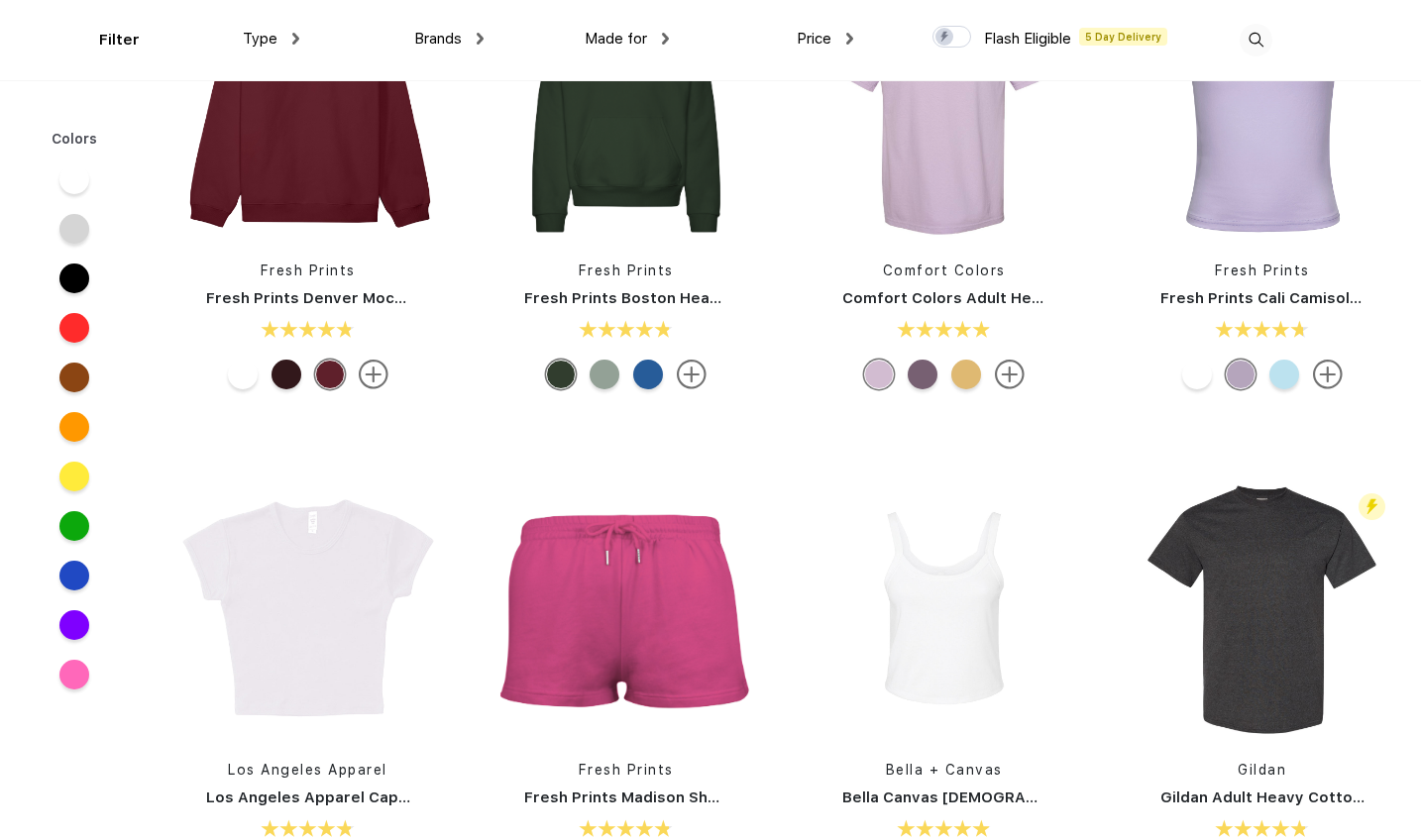 click at bounding box center [243, 374] 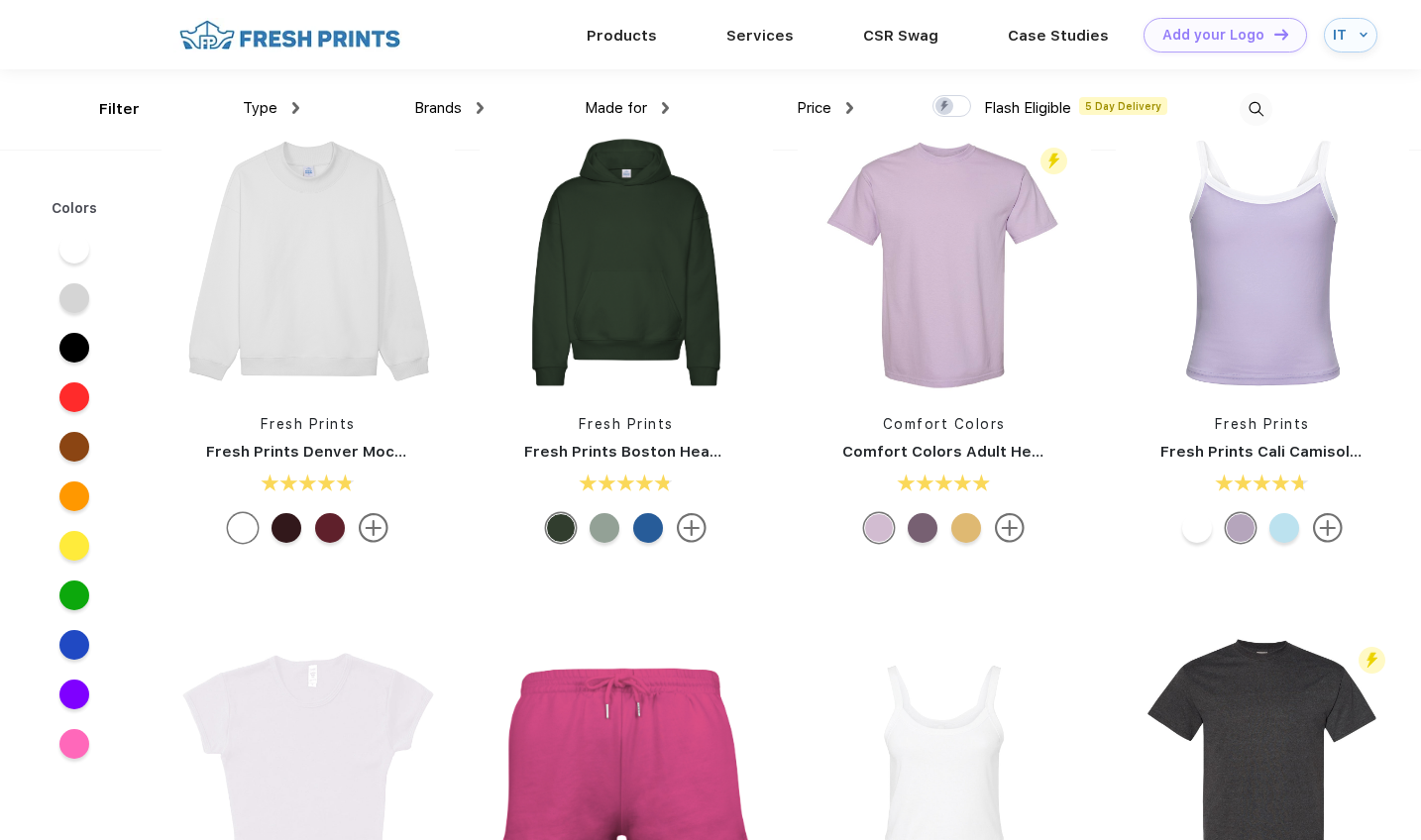 scroll, scrollTop: 0, scrollLeft: 0, axis: both 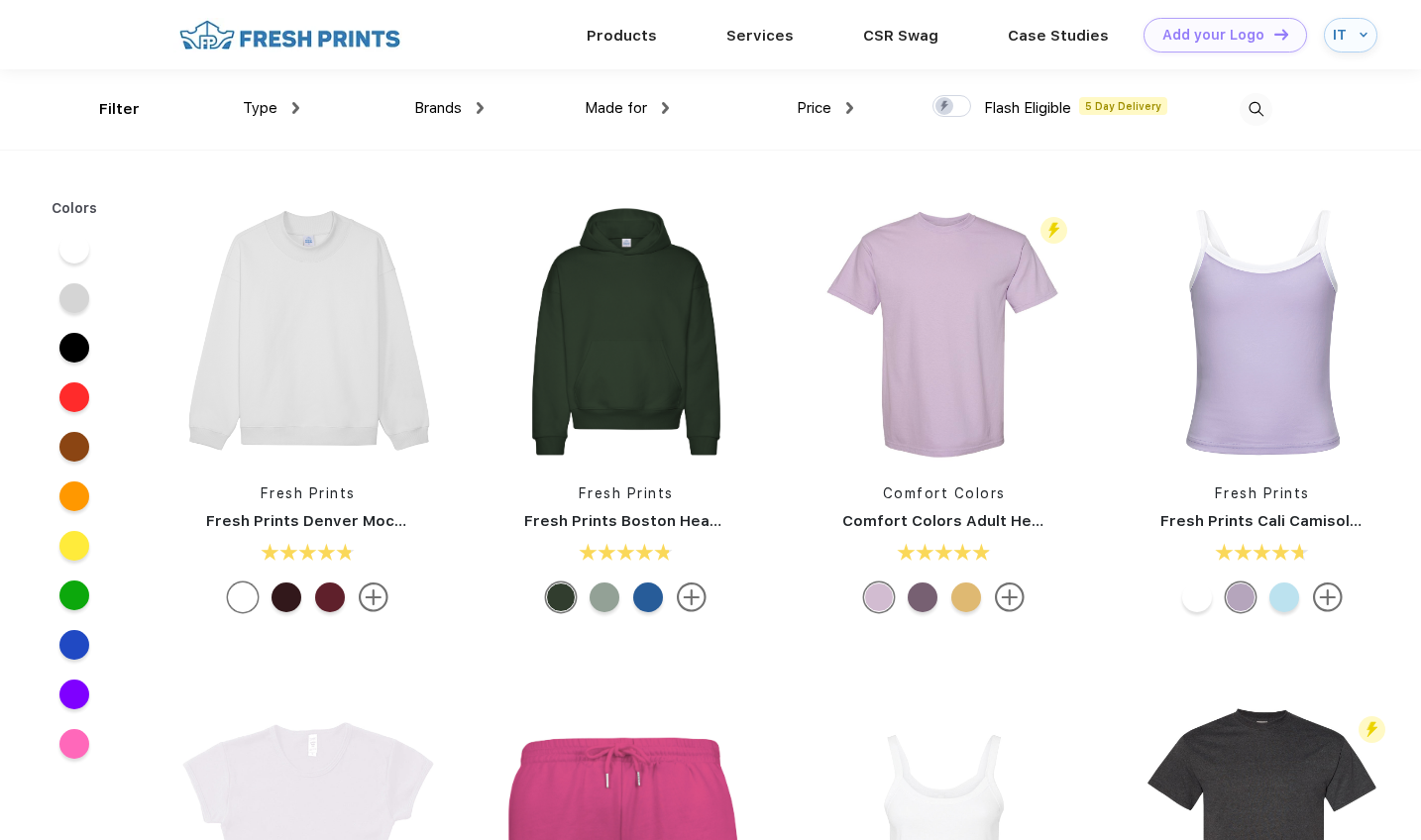 click on "Fresh Prints Denver Mock Neck Heavyweight Sweatshirt" at bounding box center (308, 521) 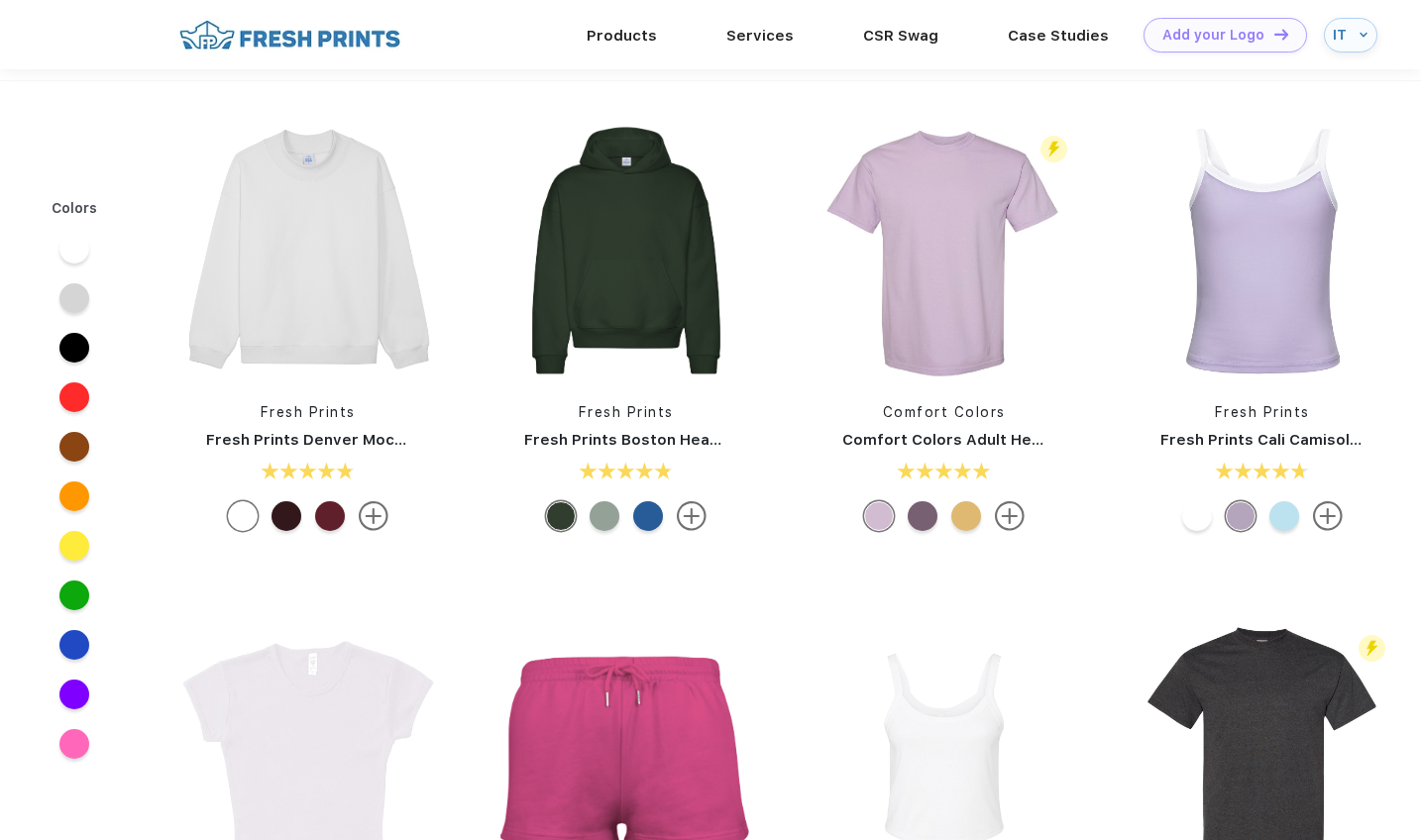 scroll, scrollTop: 103, scrollLeft: 0, axis: vertical 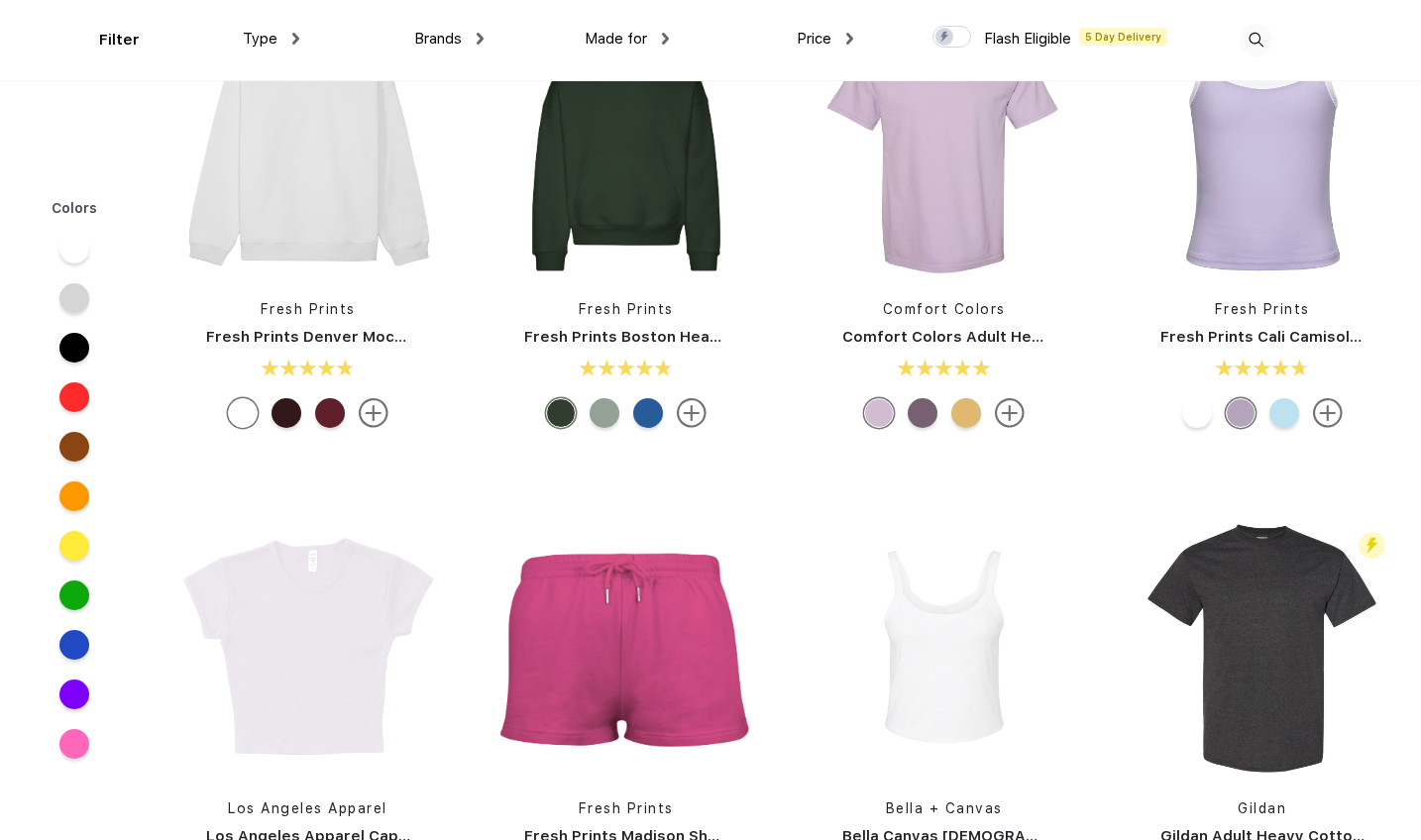 click on "Fresh Prints   Fresh Prints Denver Mock Neck Heavyweight Sweatshirt" at bounding box center (308, 226) 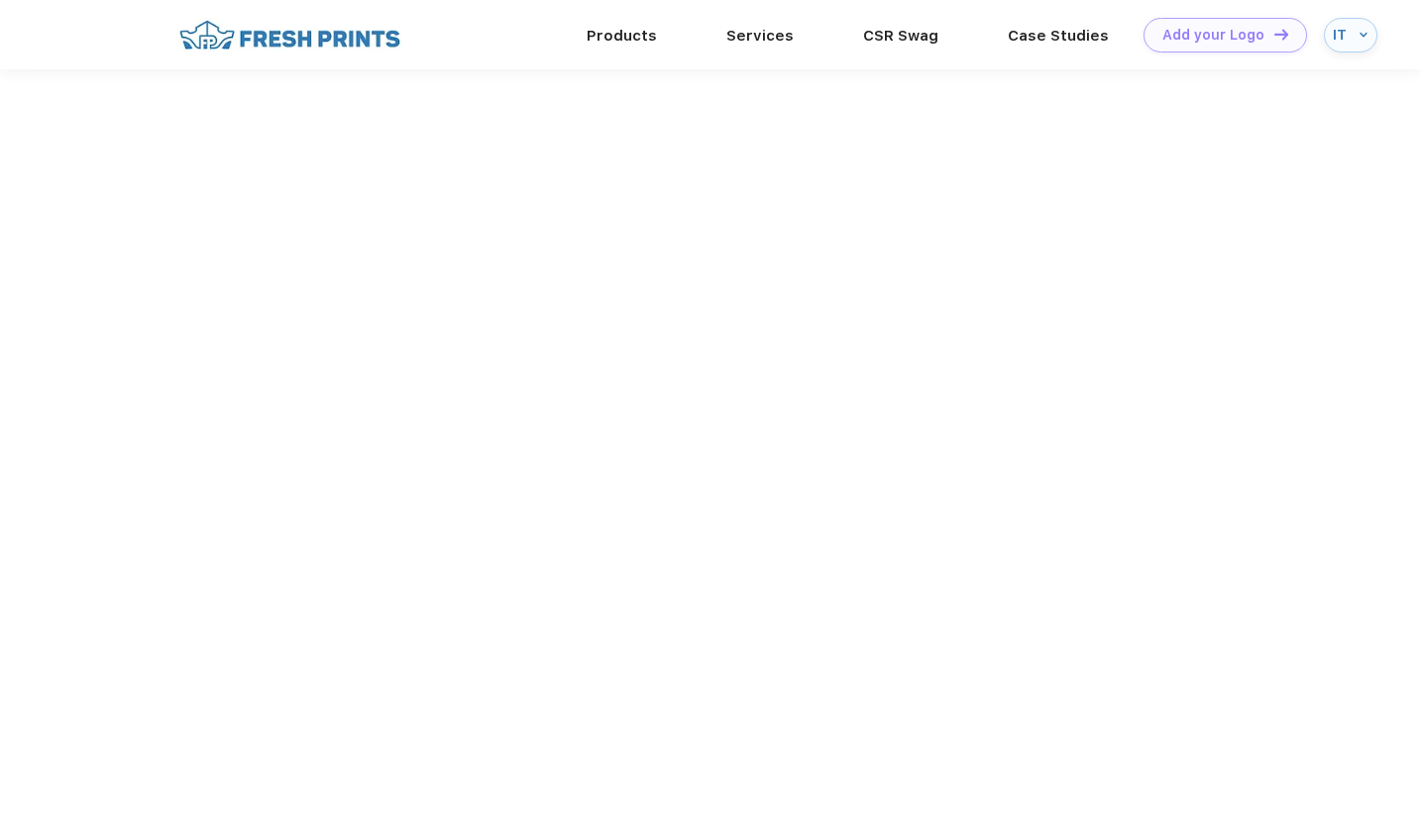 scroll, scrollTop: 245, scrollLeft: 0, axis: vertical 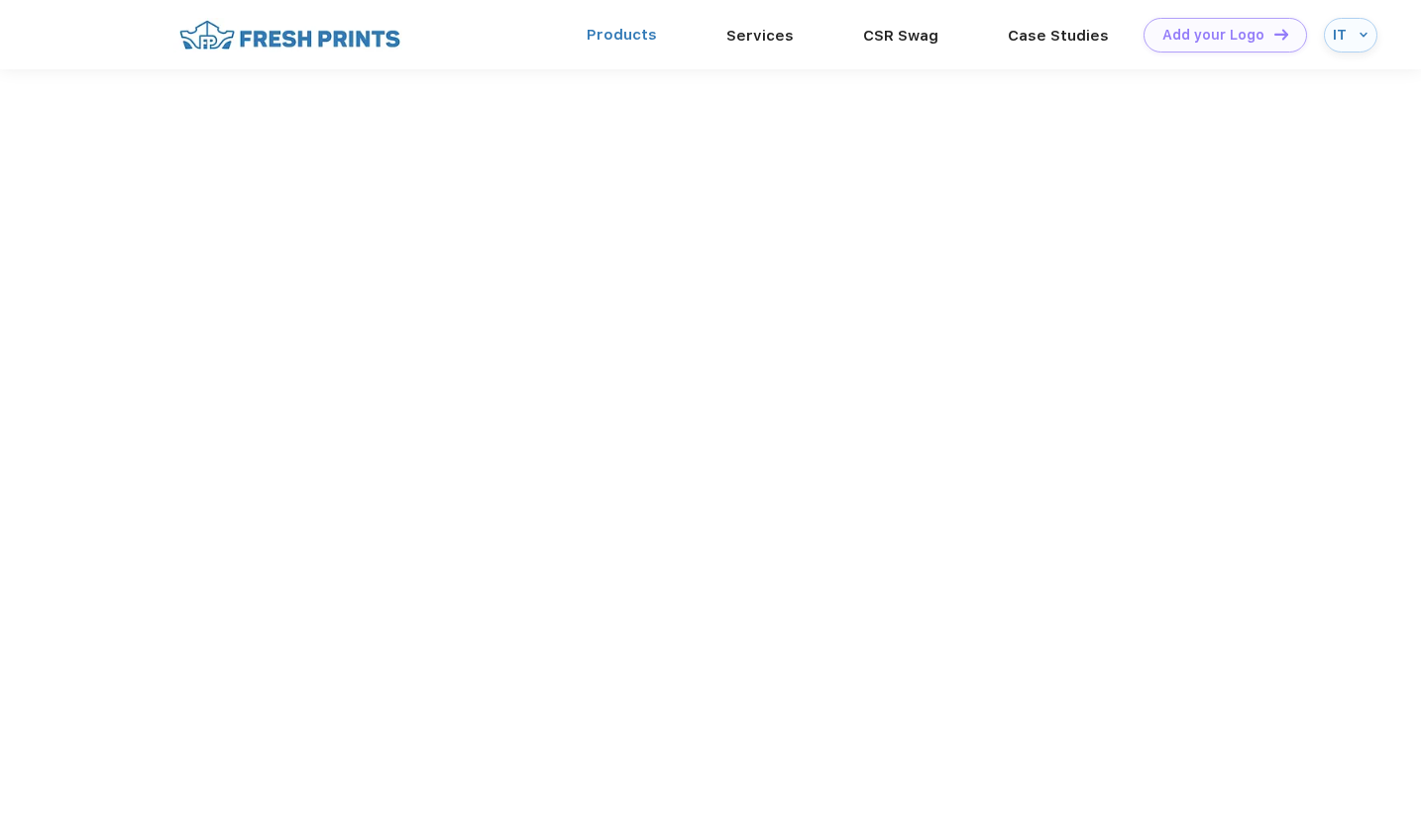 click on "Products" at bounding box center [621, 35] 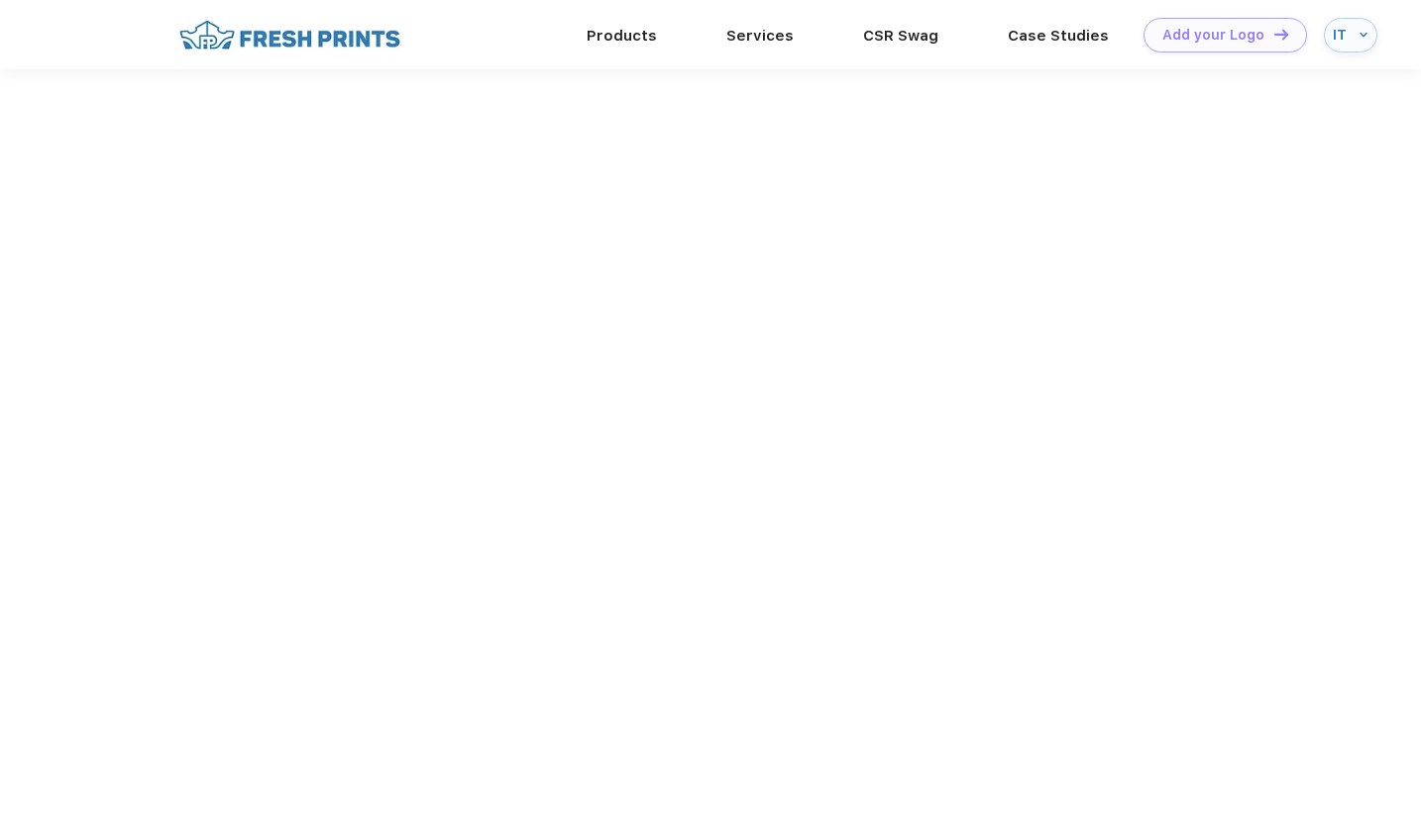 scroll, scrollTop: -7, scrollLeft: 0, axis: vertical 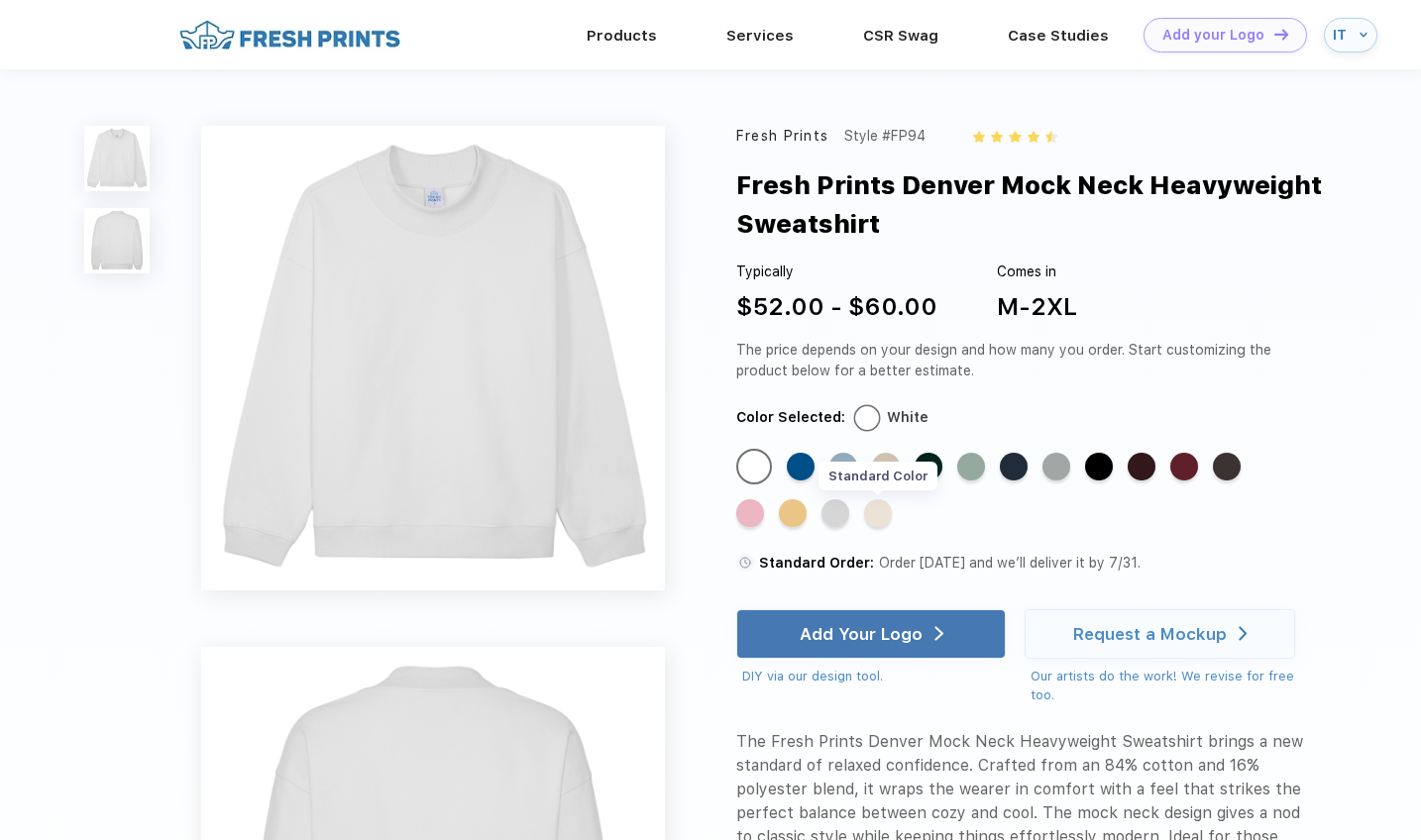 click on "Standard Color" at bounding box center [878, 513] 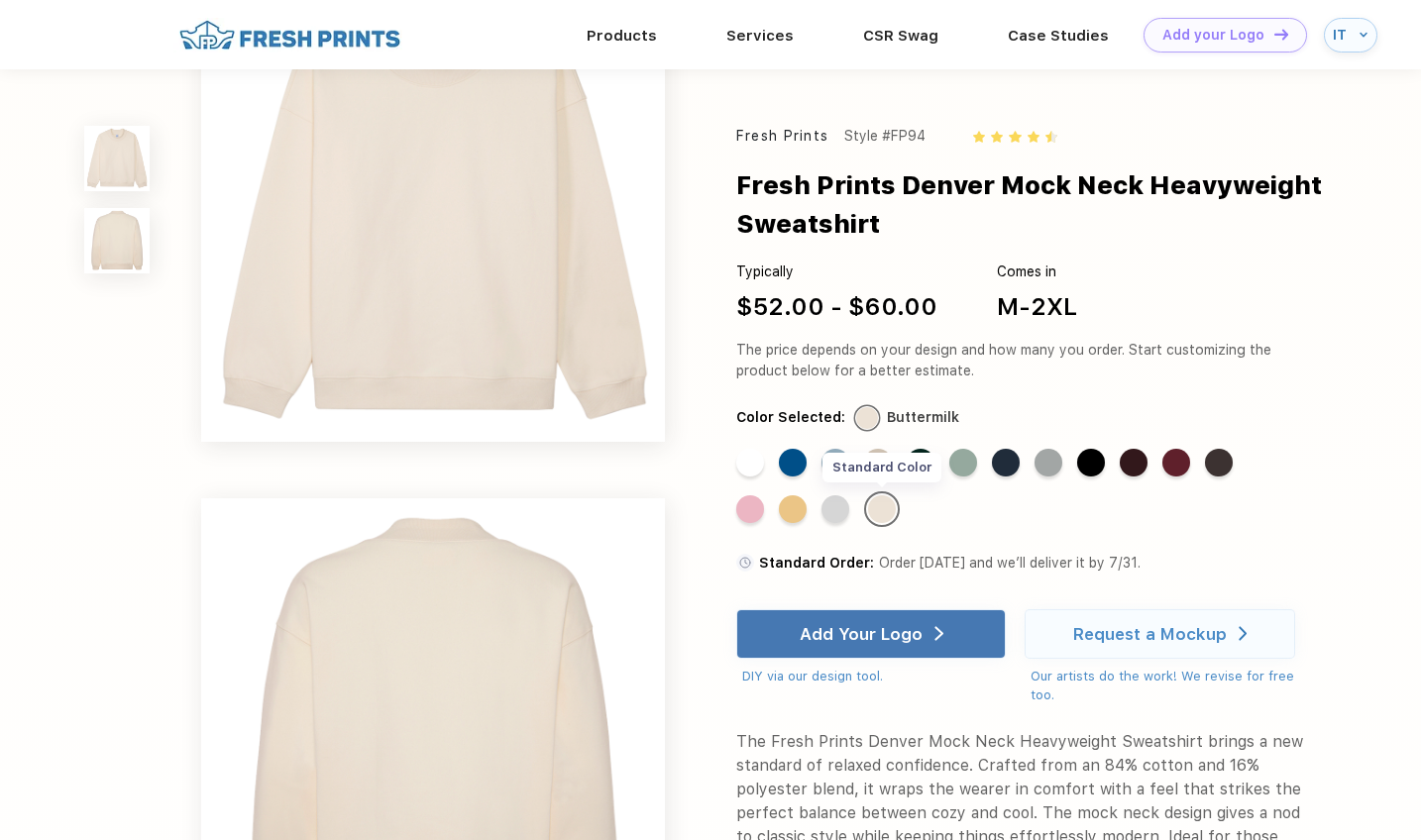 scroll, scrollTop: 118, scrollLeft: 0, axis: vertical 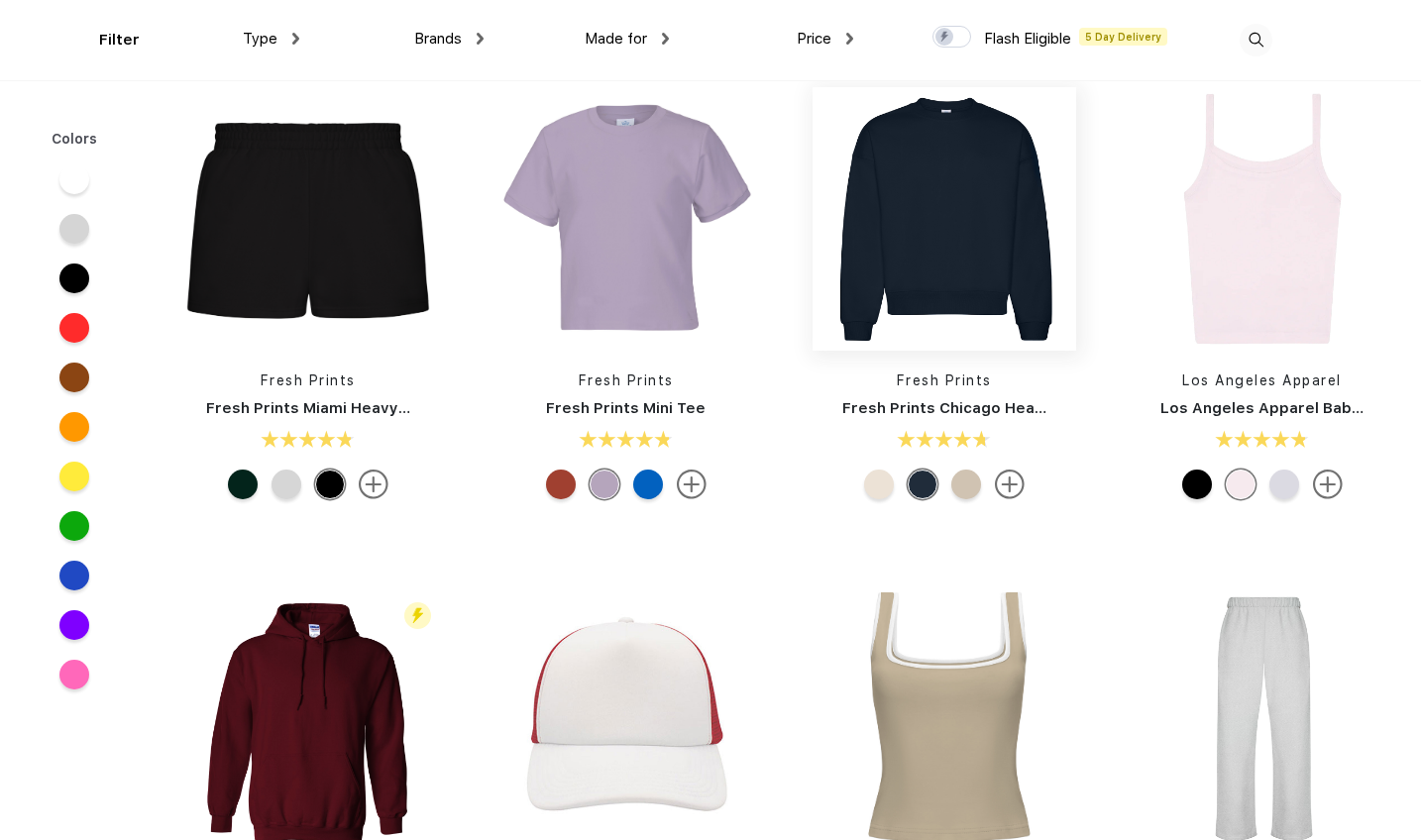 click at bounding box center (944, 219) 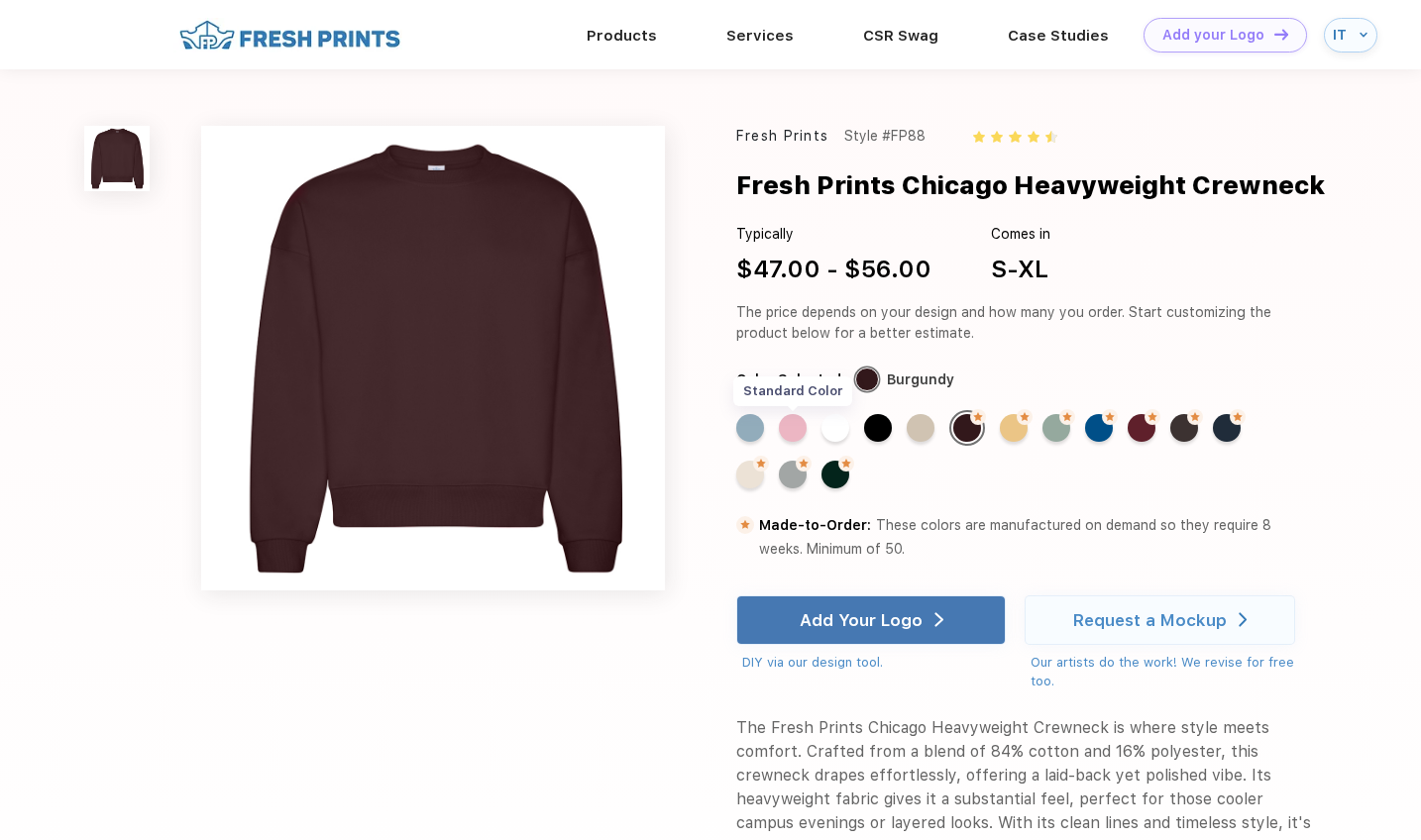 scroll, scrollTop: 0, scrollLeft: 0, axis: both 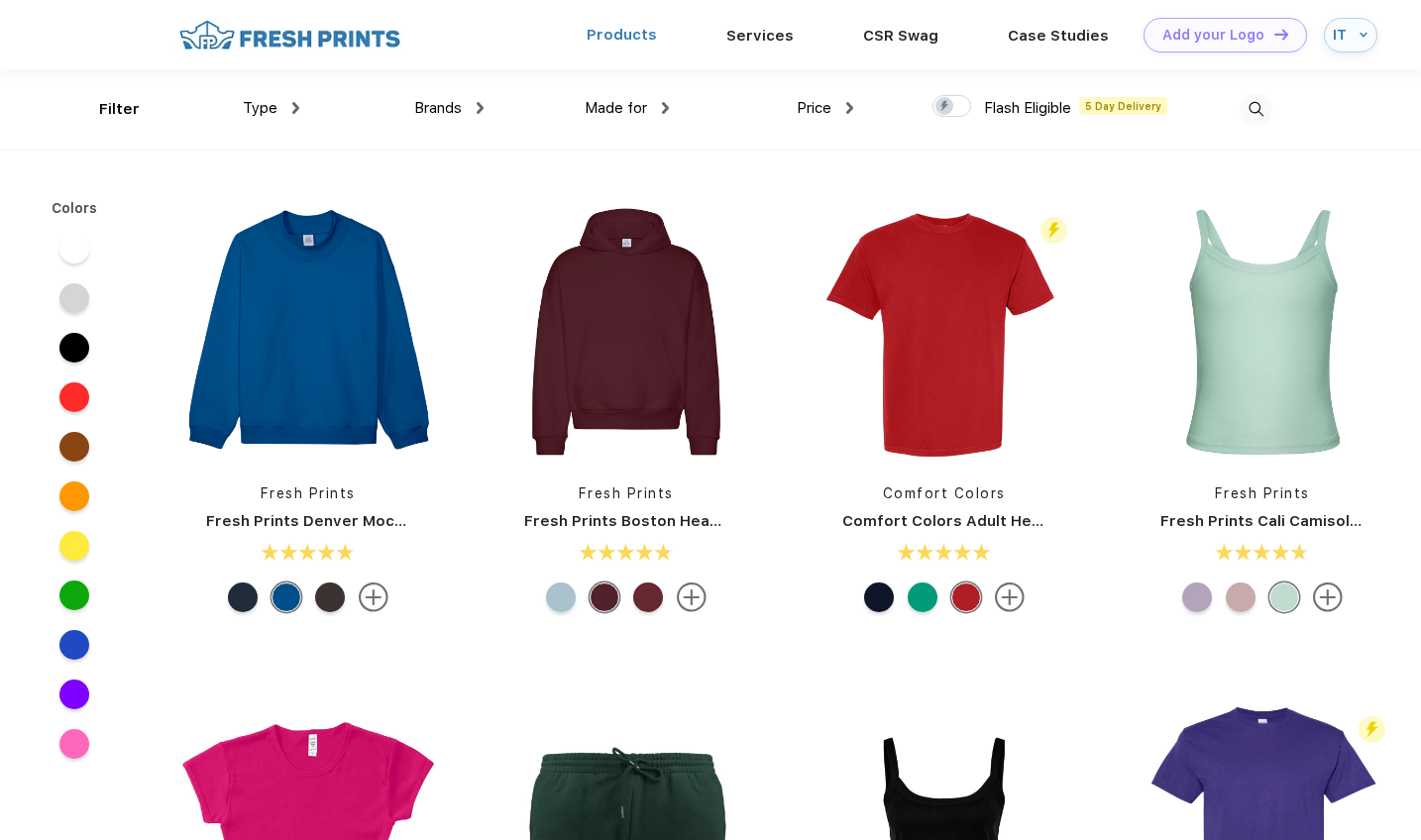 click on "Products" at bounding box center [621, 35] 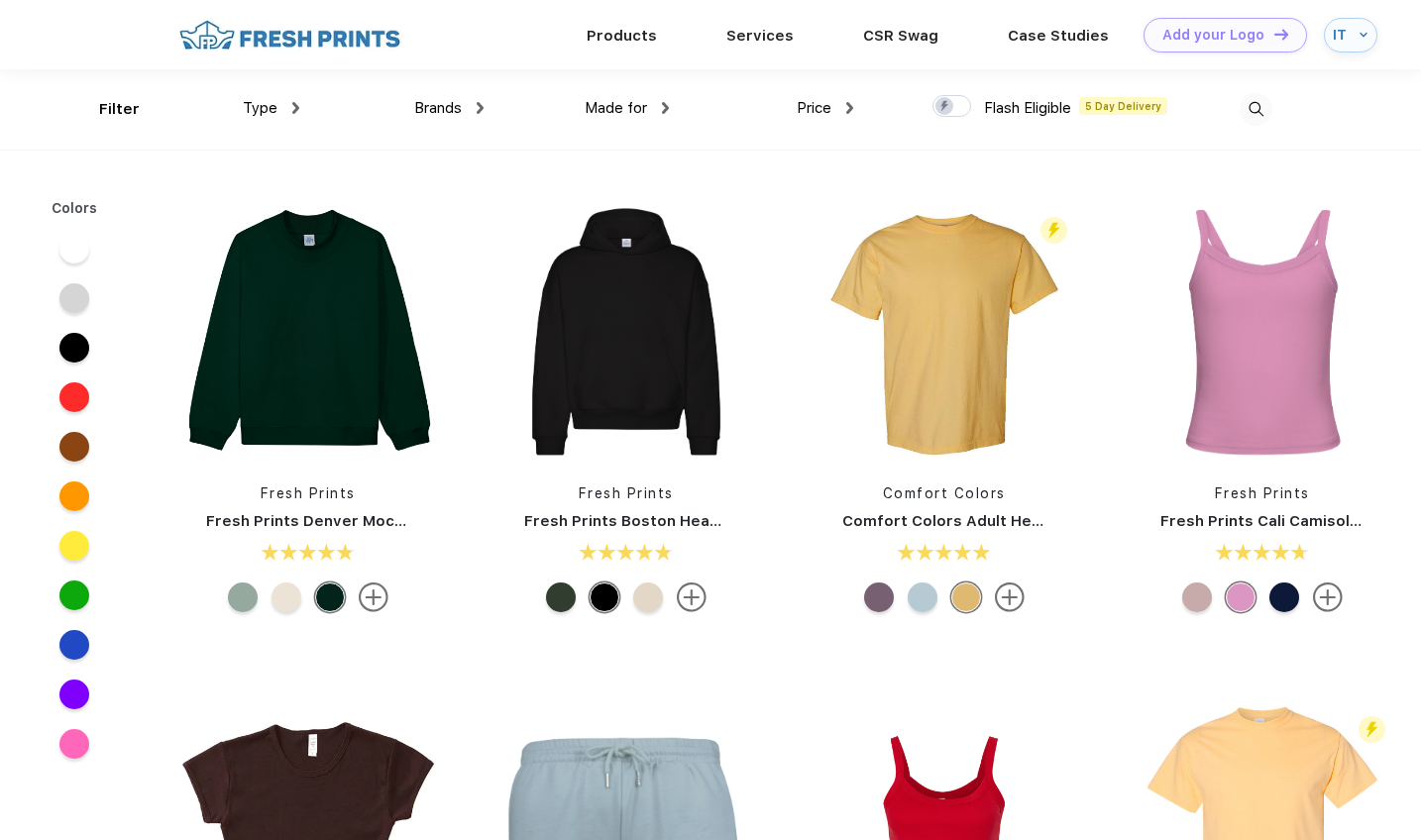 scroll, scrollTop: 0, scrollLeft: 0, axis: both 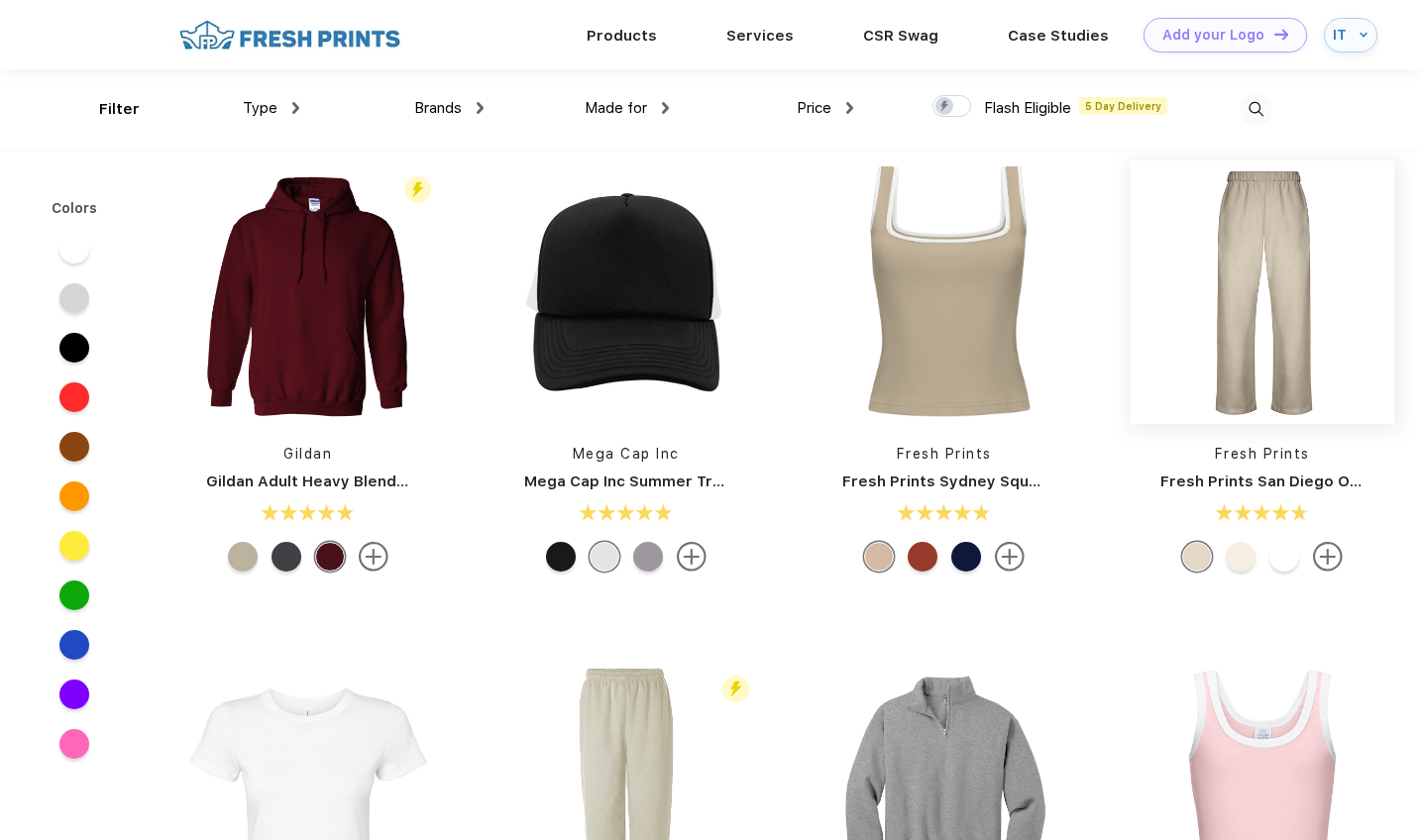 click at bounding box center [1262, 292] 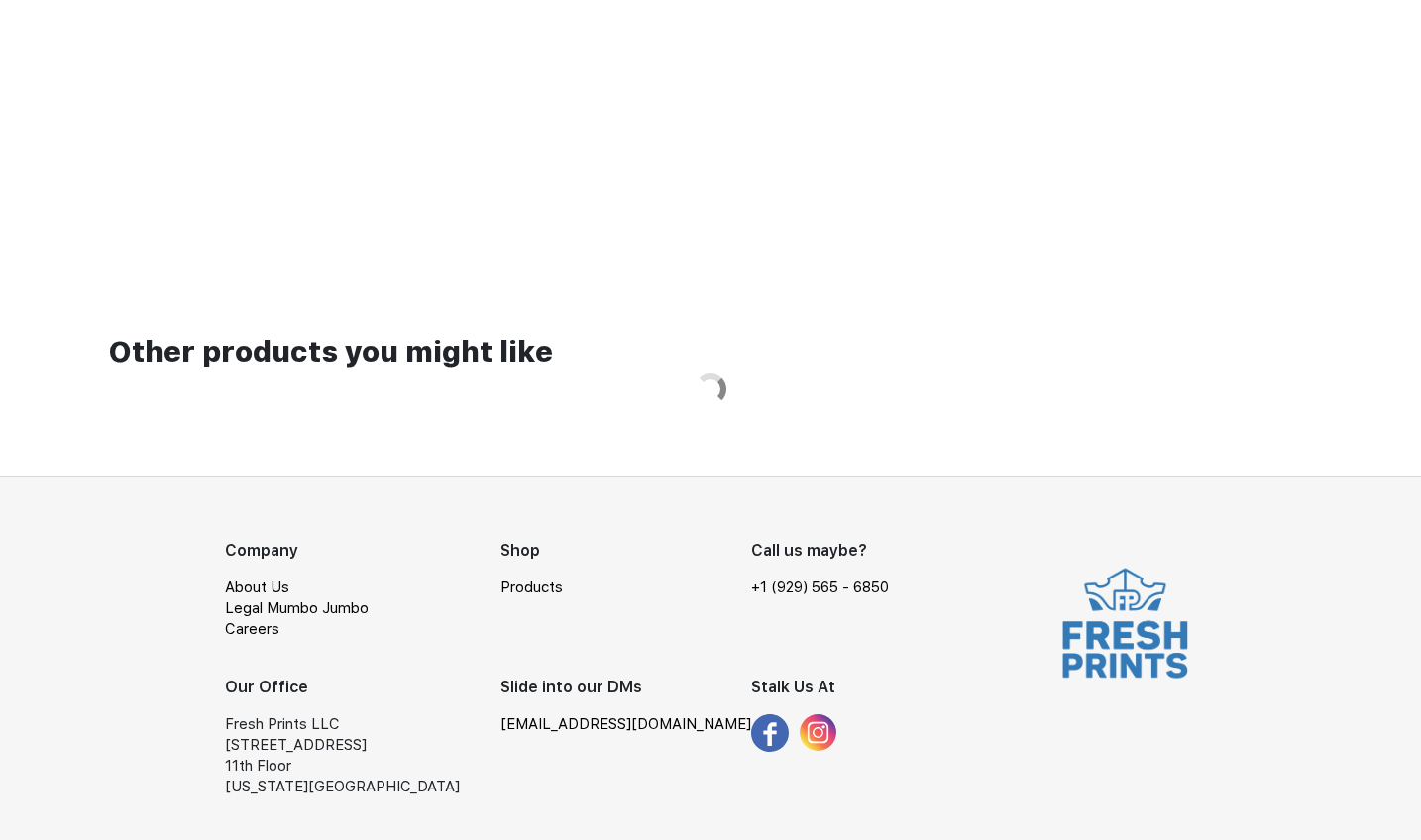 scroll, scrollTop: 0, scrollLeft: 0, axis: both 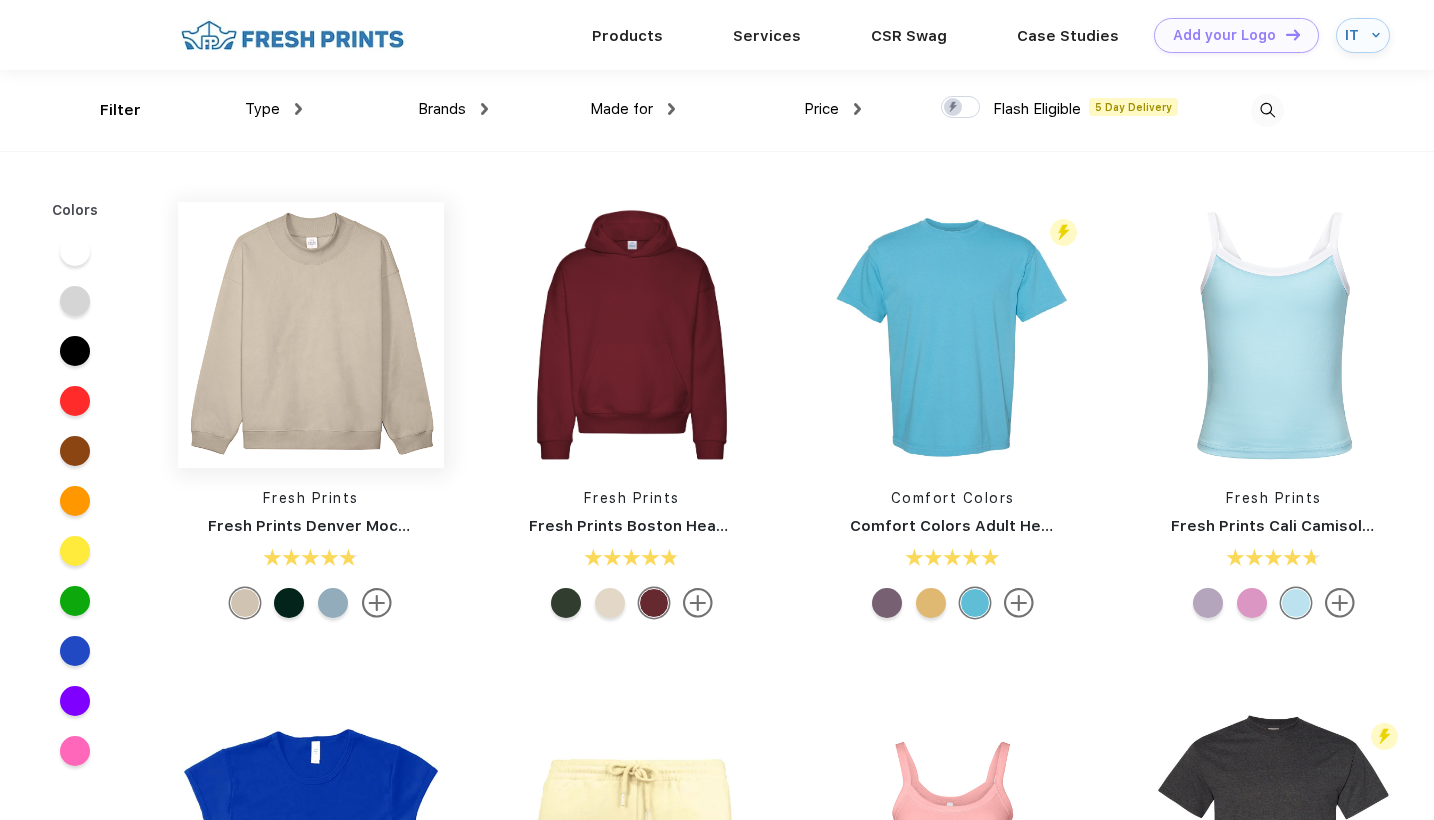 click at bounding box center (311, 335) 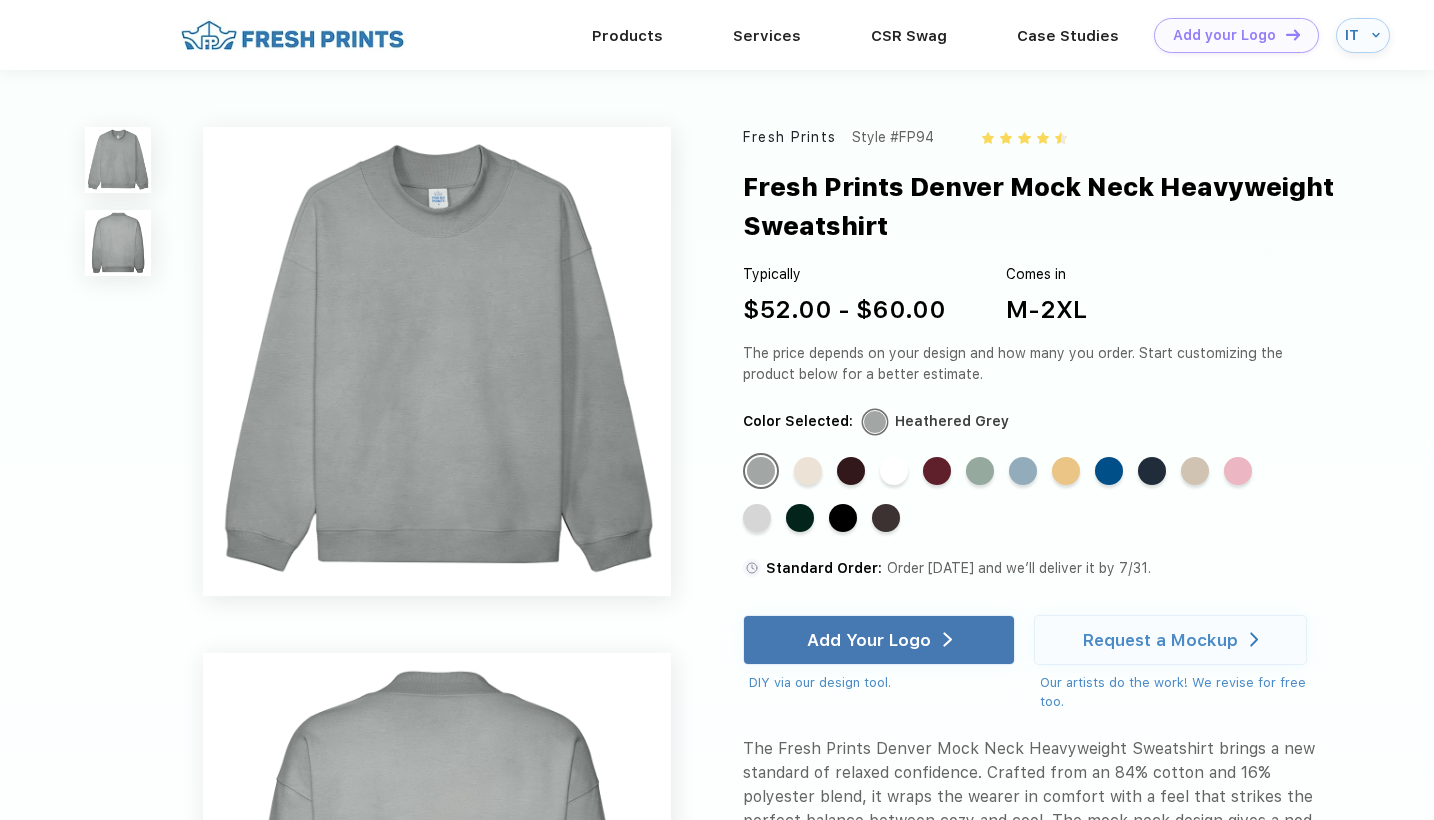 scroll, scrollTop: 0, scrollLeft: 0, axis: both 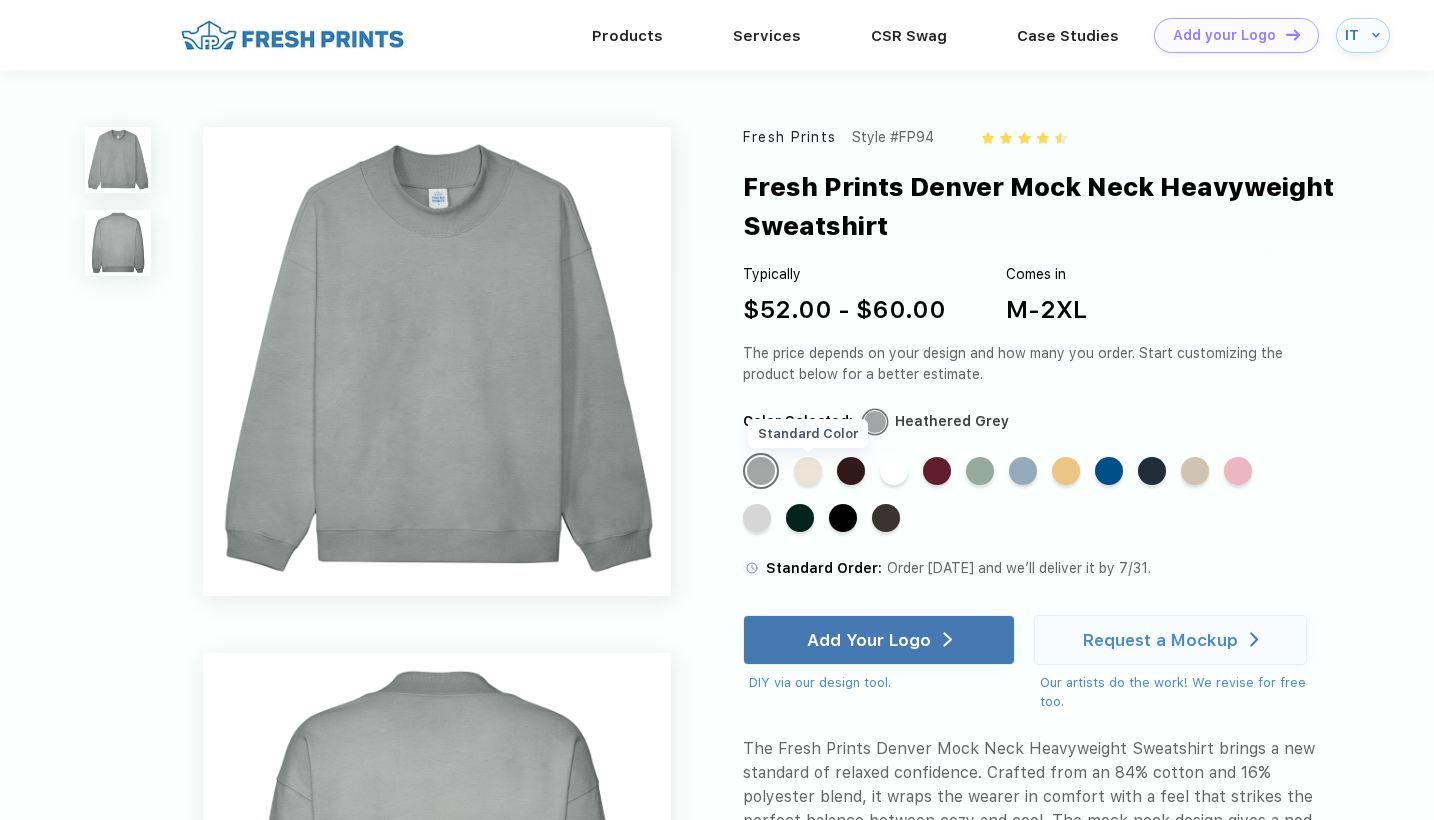 click on "Standard Color" at bounding box center (808, 471) 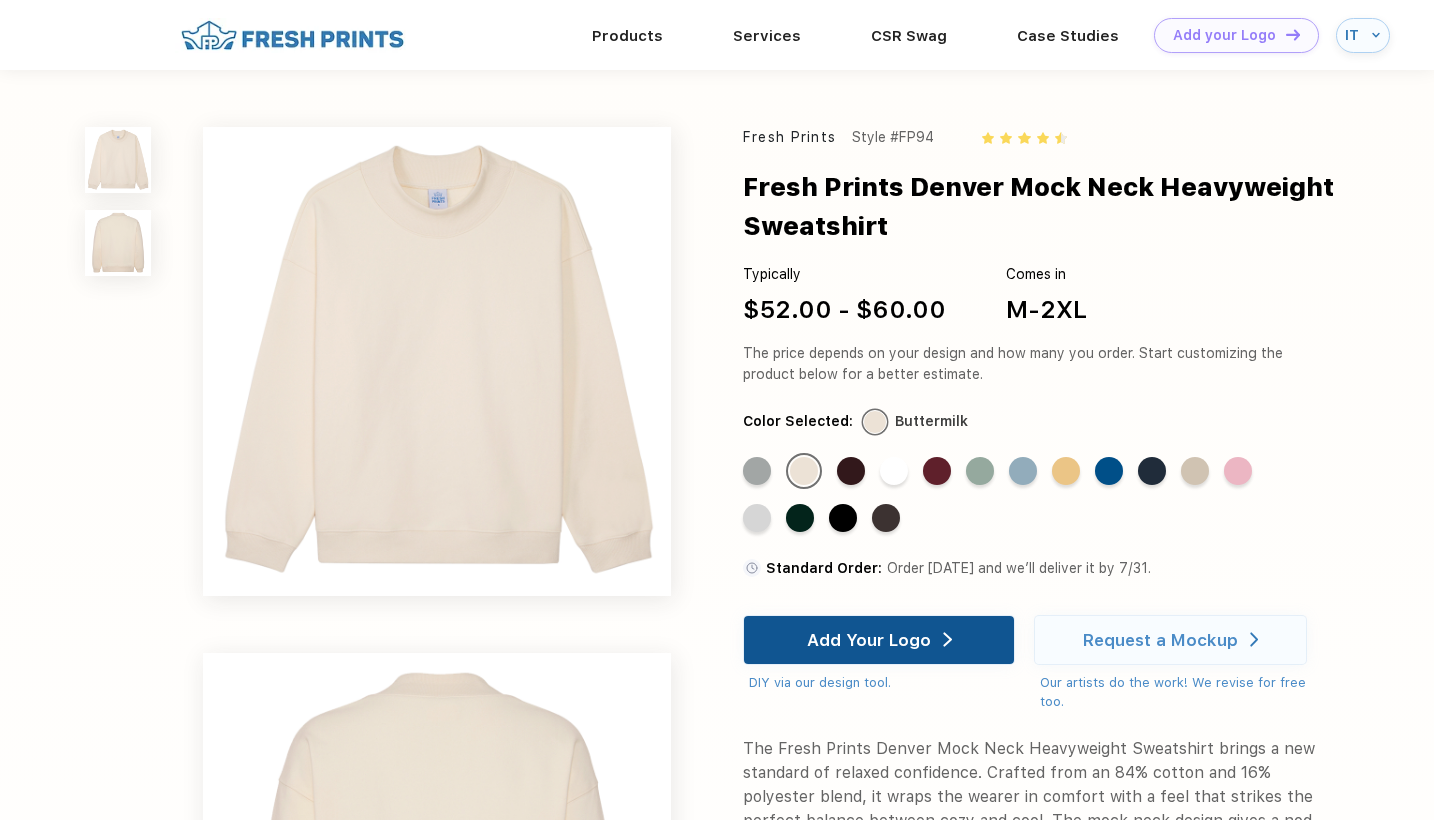 scroll, scrollTop: 5, scrollLeft: 0, axis: vertical 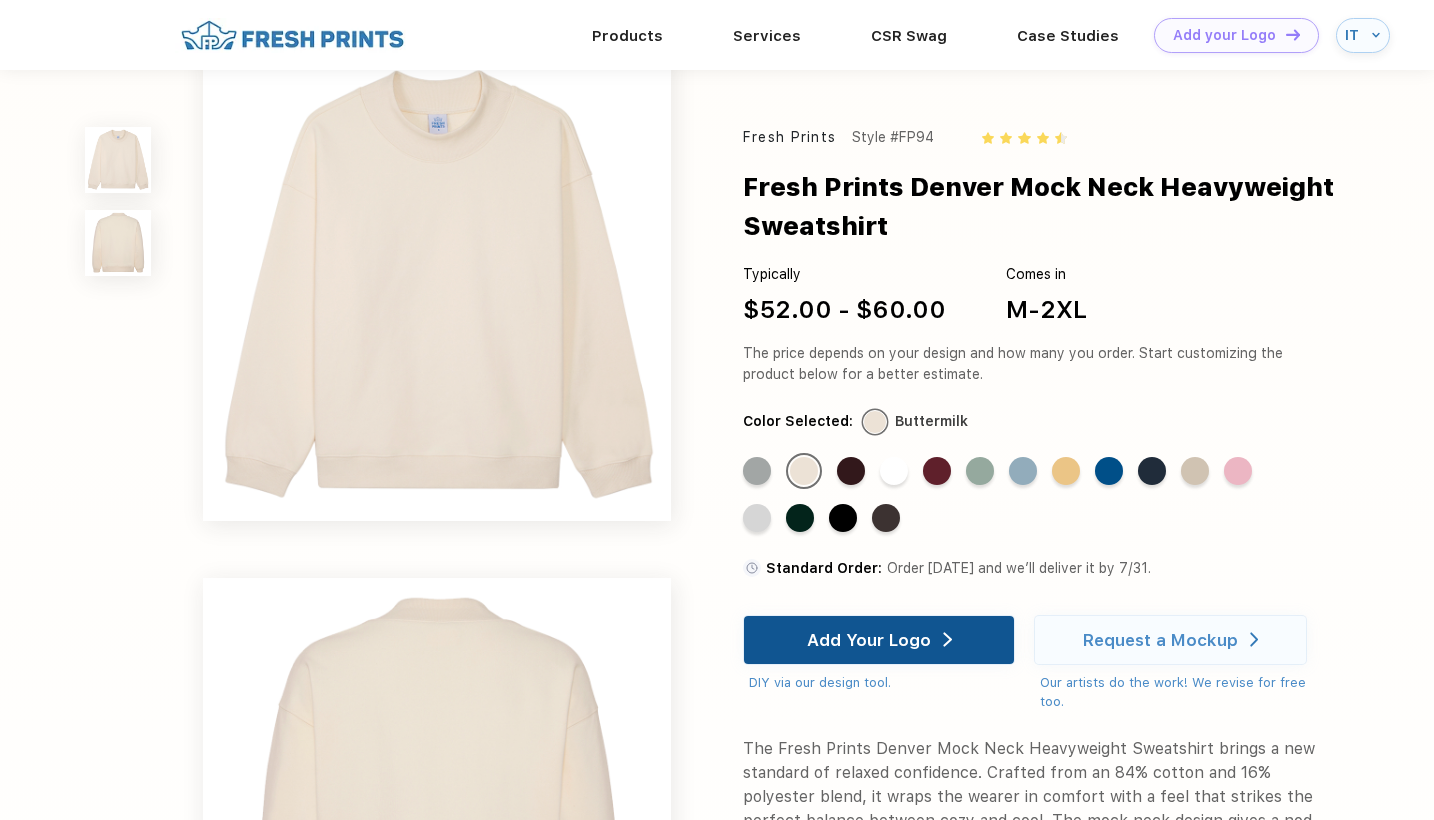 click on "Add Your Logo" at bounding box center [879, 640] 